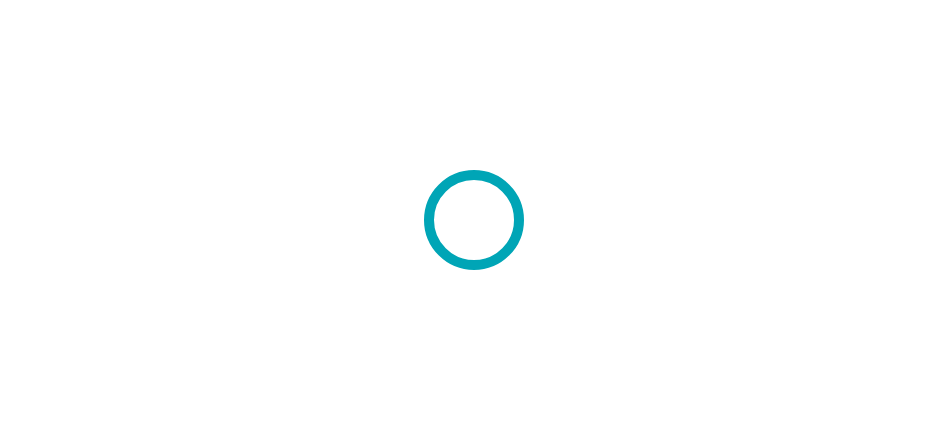 scroll, scrollTop: 0, scrollLeft: 0, axis: both 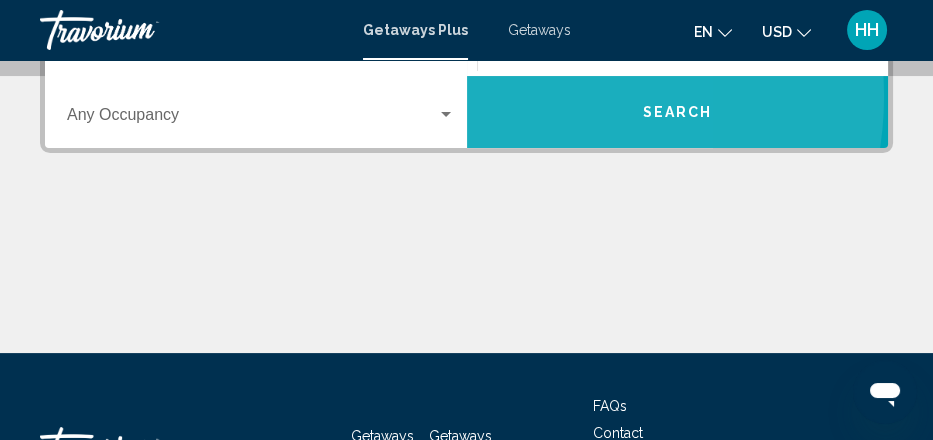 click on "Search" at bounding box center [678, 112] 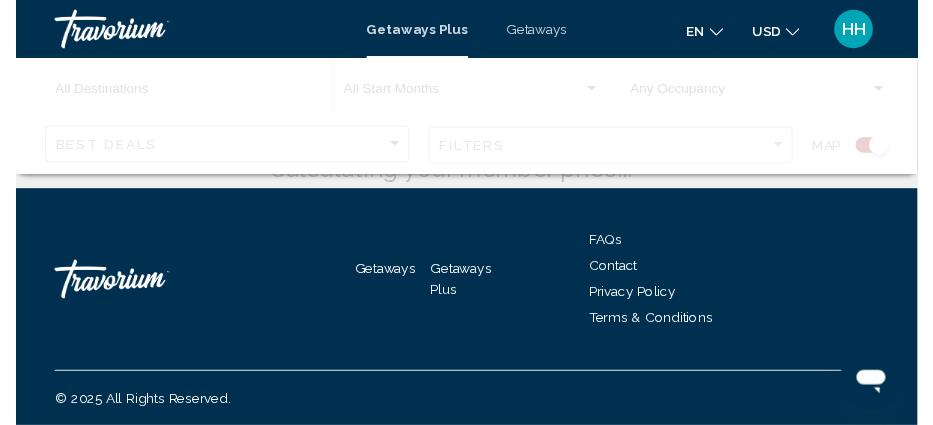 scroll, scrollTop: 0, scrollLeft: 0, axis: both 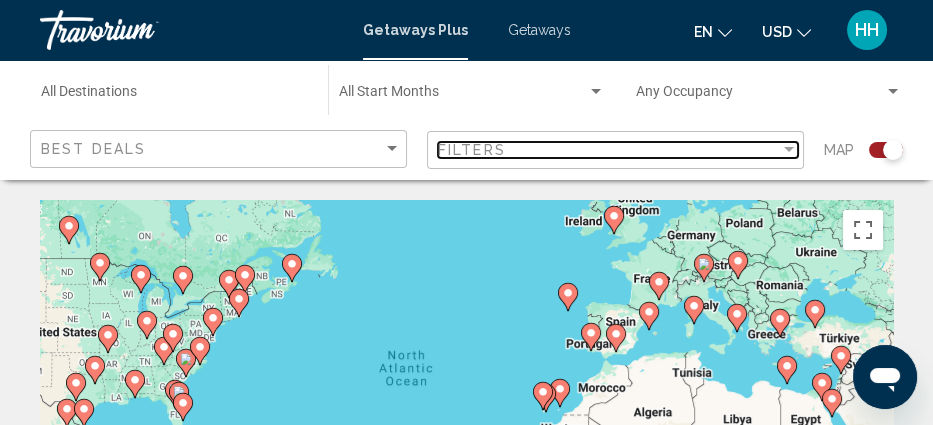 click at bounding box center [789, 149] 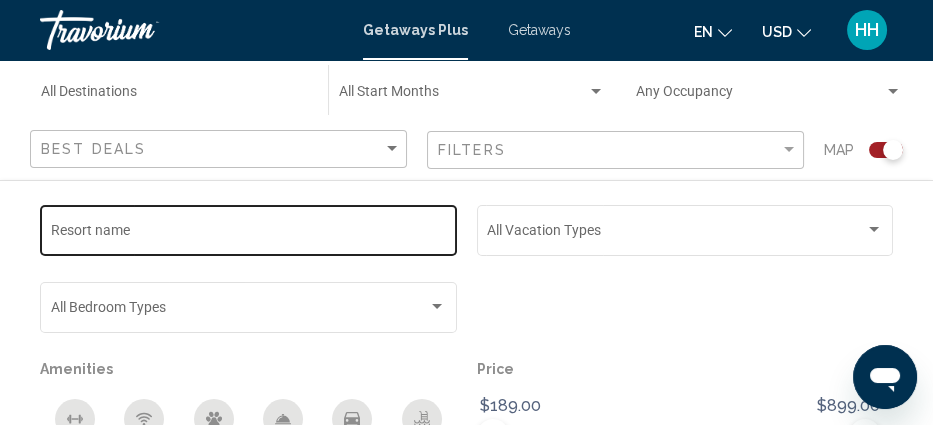 click on "Resort name" 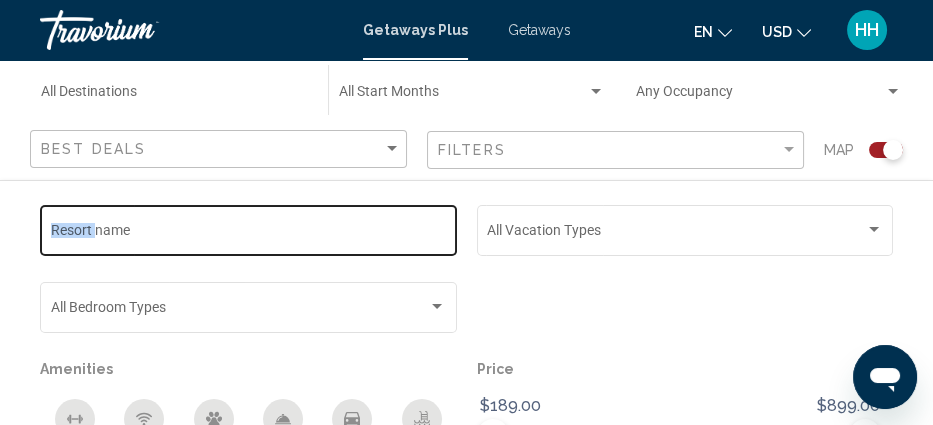 click on "Resort name" 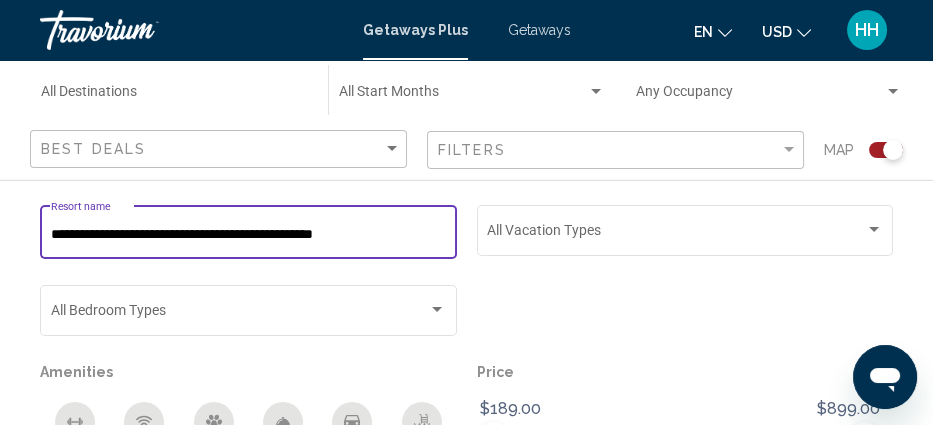 scroll, scrollTop: 0, scrollLeft: 0, axis: both 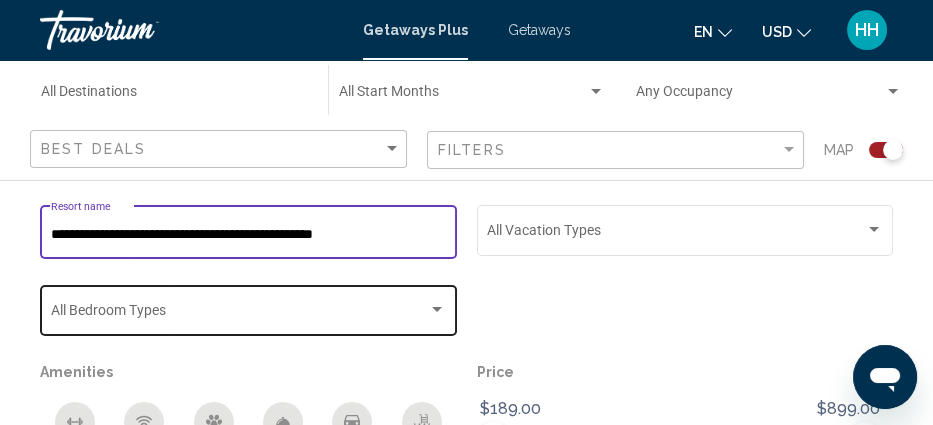 type on "**********" 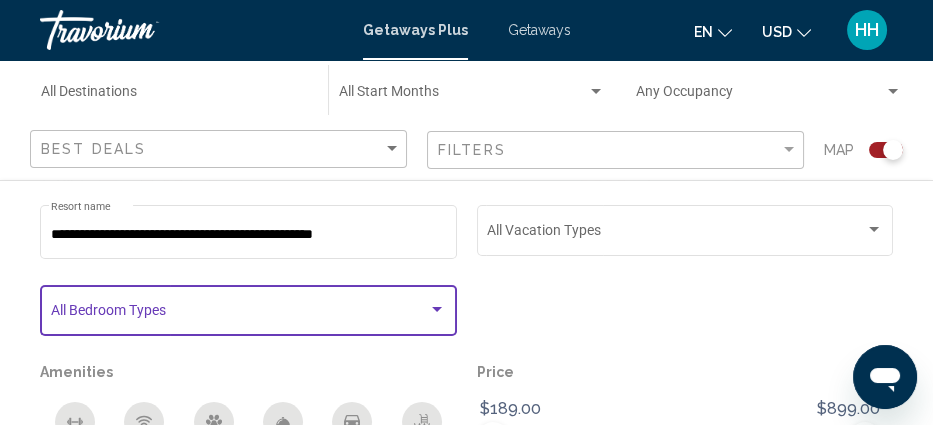 click at bounding box center [437, 309] 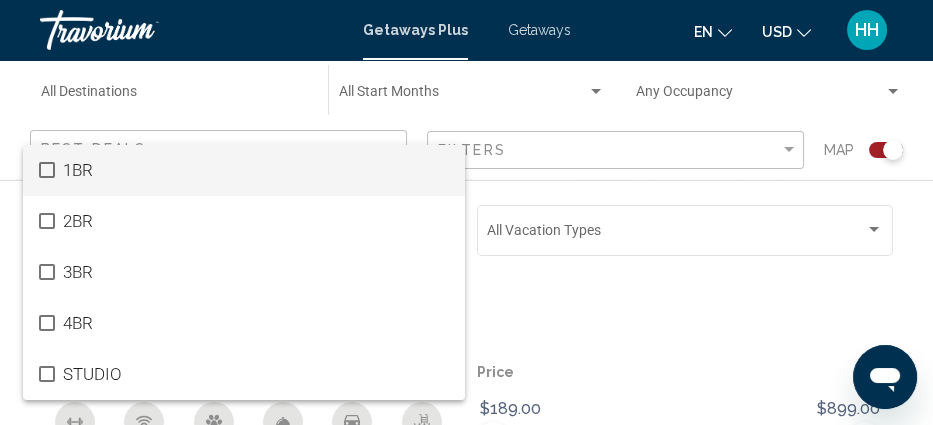 click at bounding box center (466, 212) 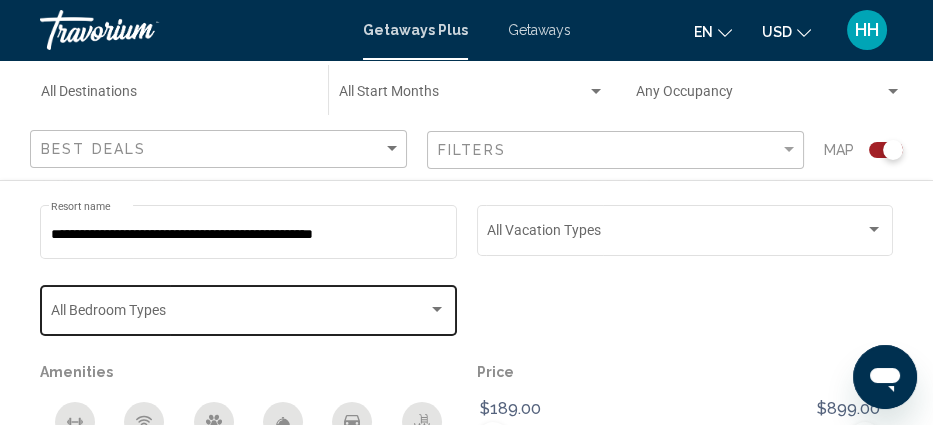 click on "Bedroom Types All Bedroom Types" 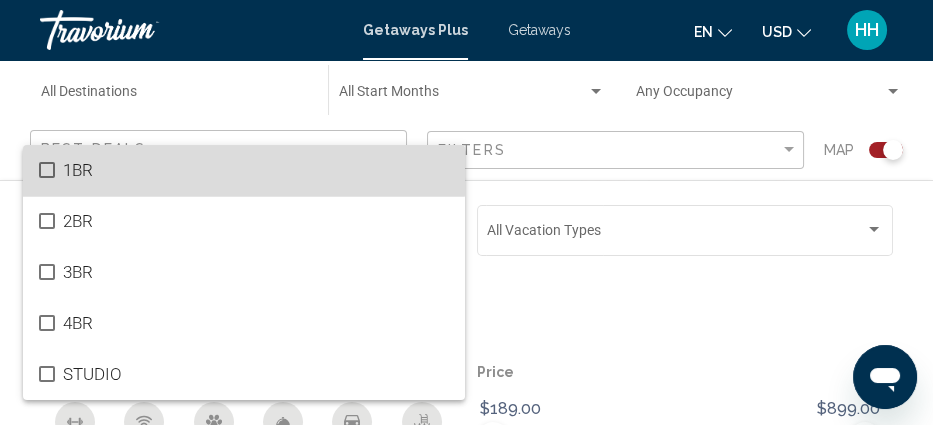 click at bounding box center [47, 170] 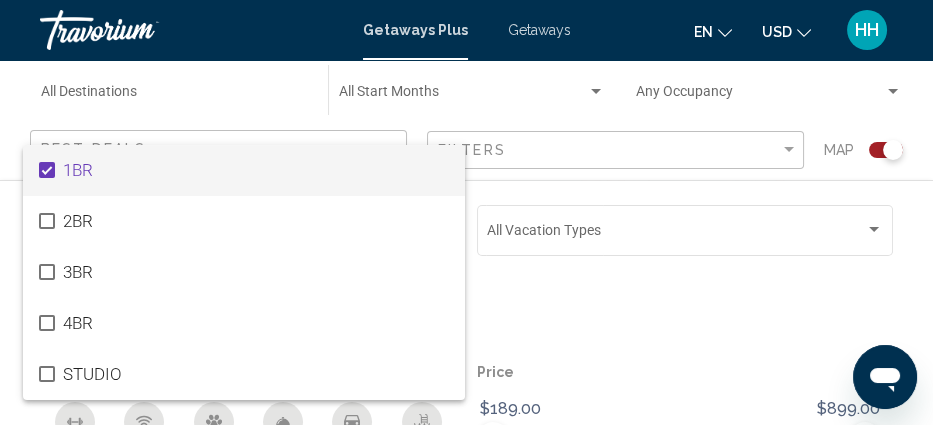 click at bounding box center (466, 212) 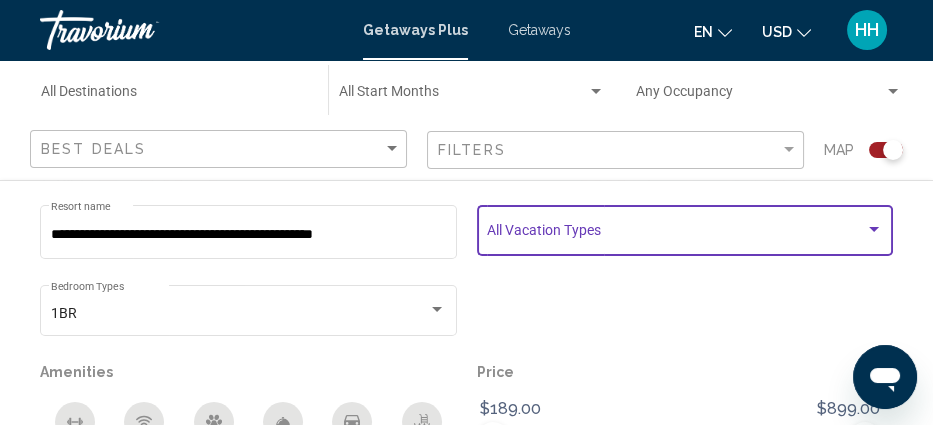 click at bounding box center [874, 229] 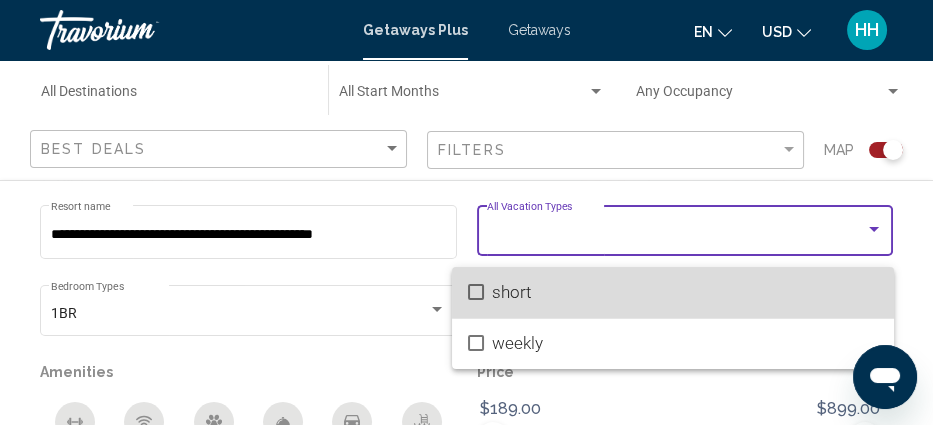 click on "short" at bounding box center (685, 292) 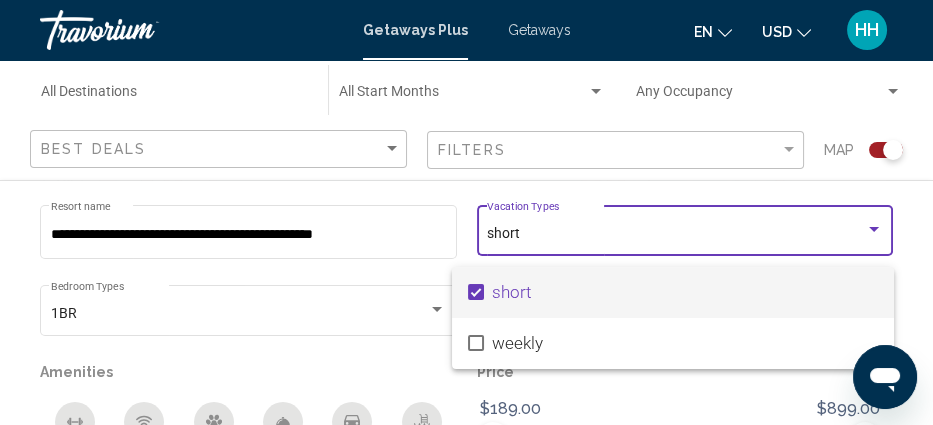 click at bounding box center [466, 212] 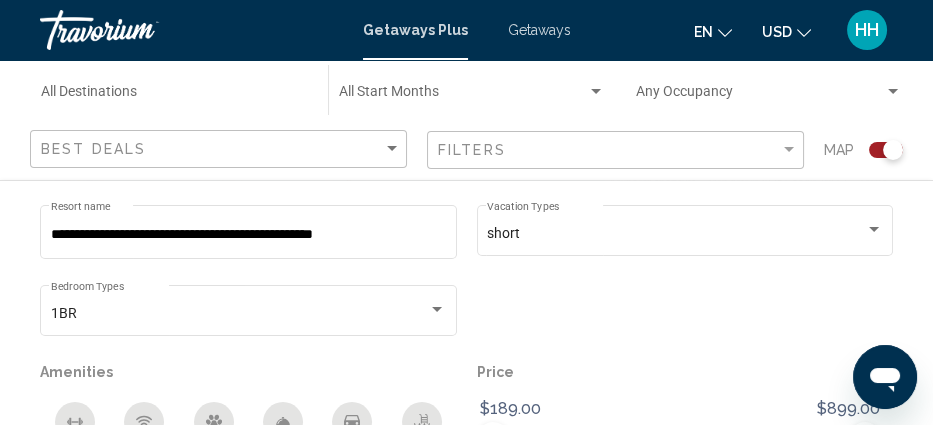 scroll, scrollTop: 410, scrollLeft: 0, axis: vertical 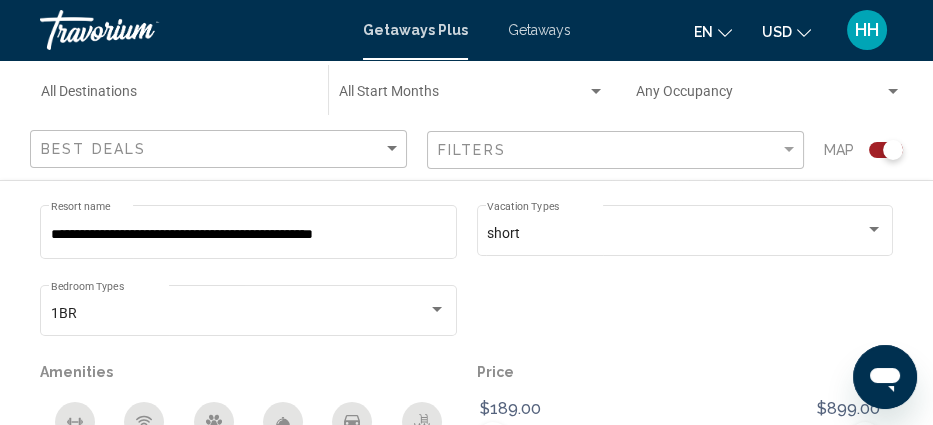 click 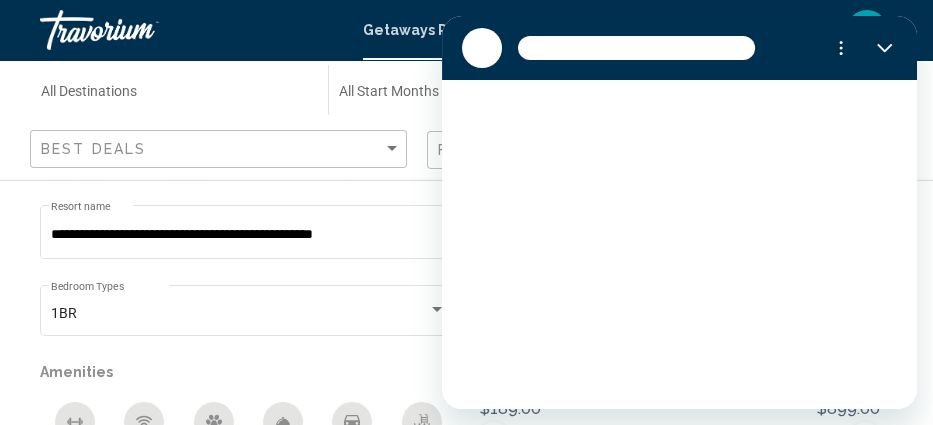 scroll, scrollTop: 0, scrollLeft: 0, axis: both 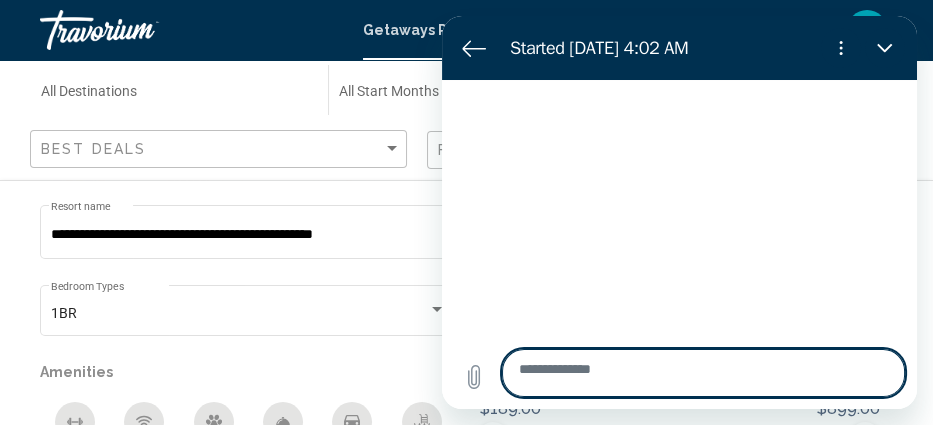 type on "*" 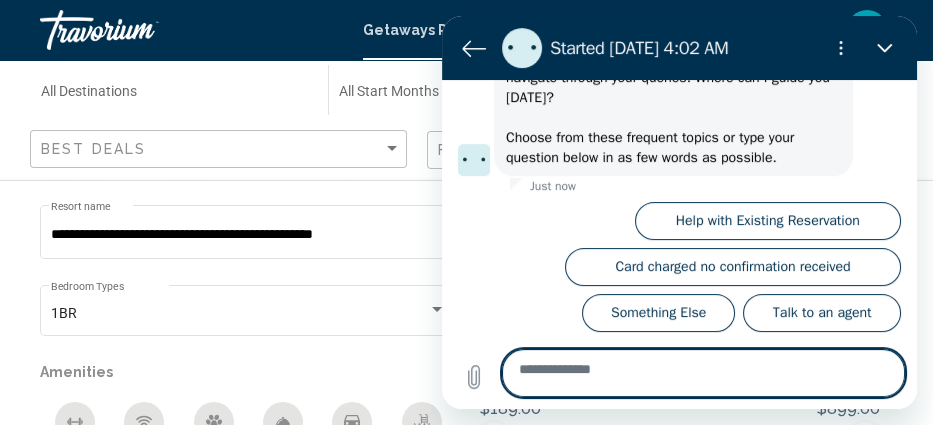 scroll, scrollTop: 263, scrollLeft: 0, axis: vertical 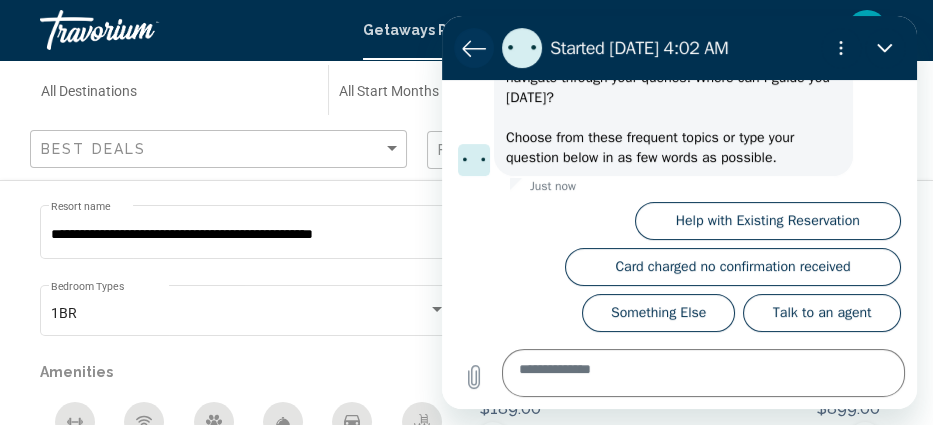 click 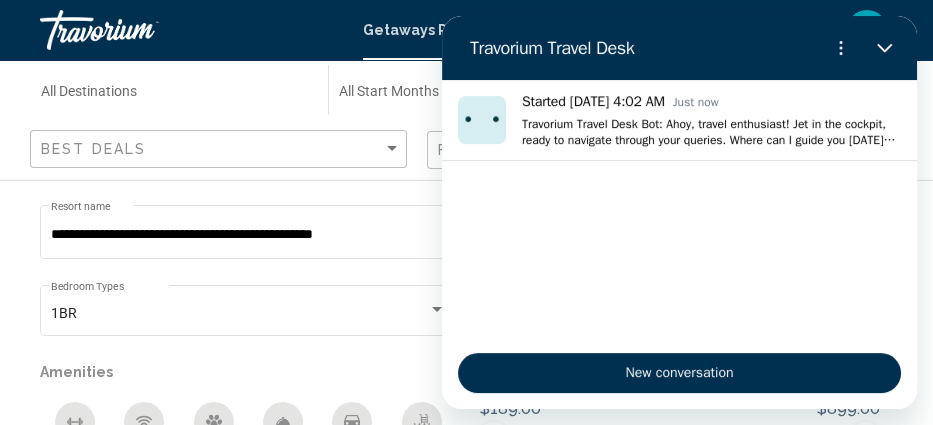 click on "Destination All Destinations" 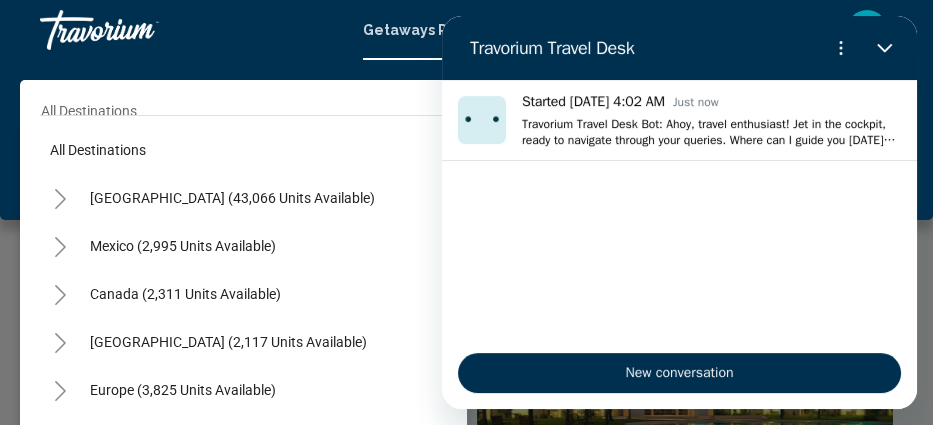 click on "**********" 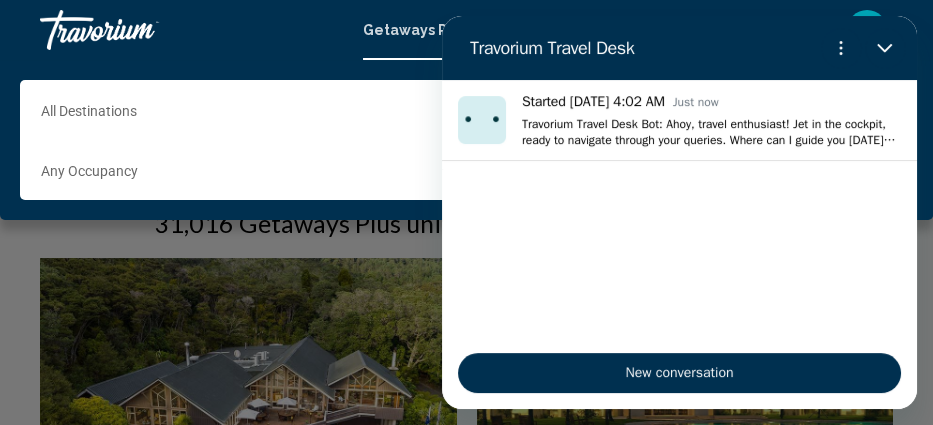 click 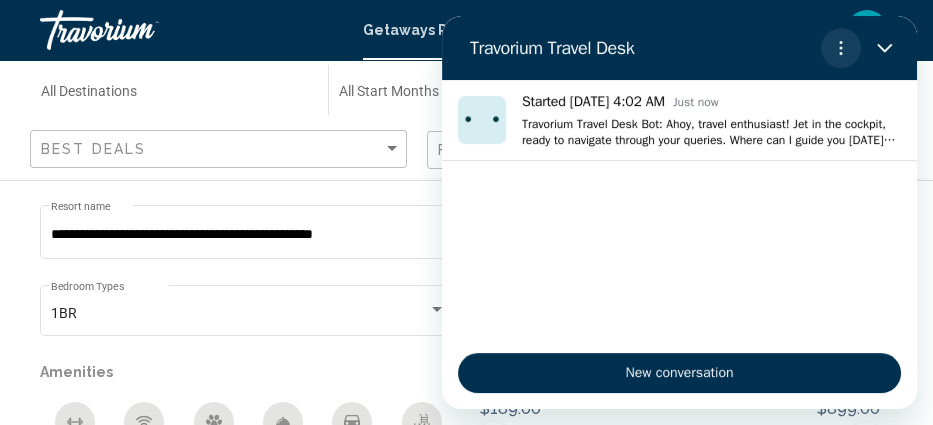 click 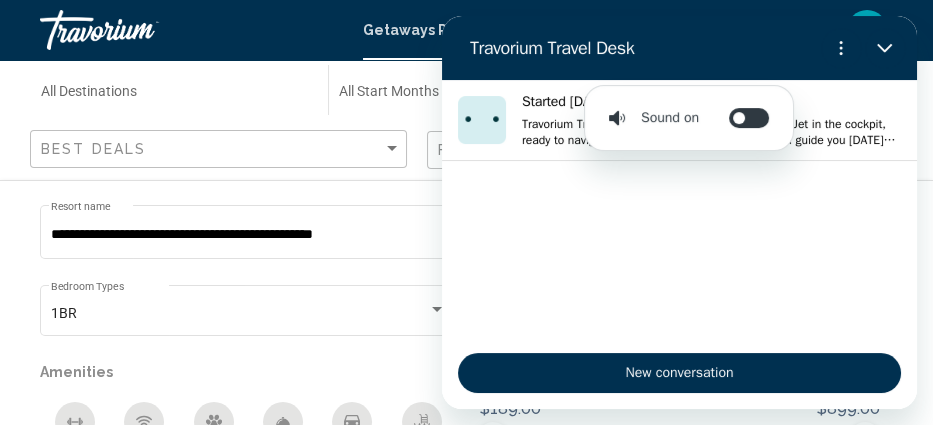 click on "Travorium Travel Desk" at bounding box center (633, 48) 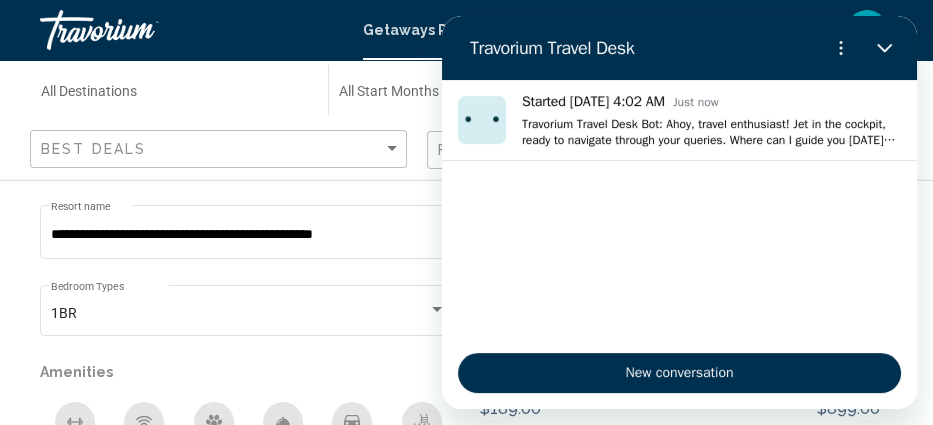 scroll, scrollTop: 432, scrollLeft: 0, axis: vertical 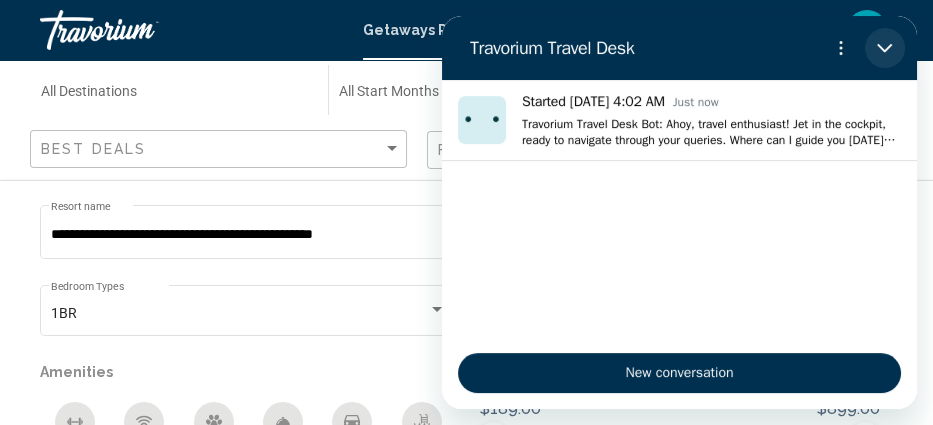 click 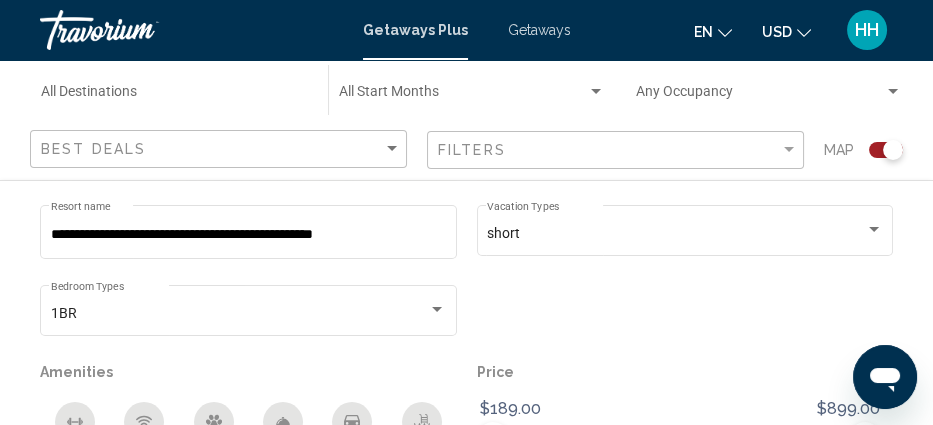 scroll, scrollTop: 693, scrollLeft: 0, axis: vertical 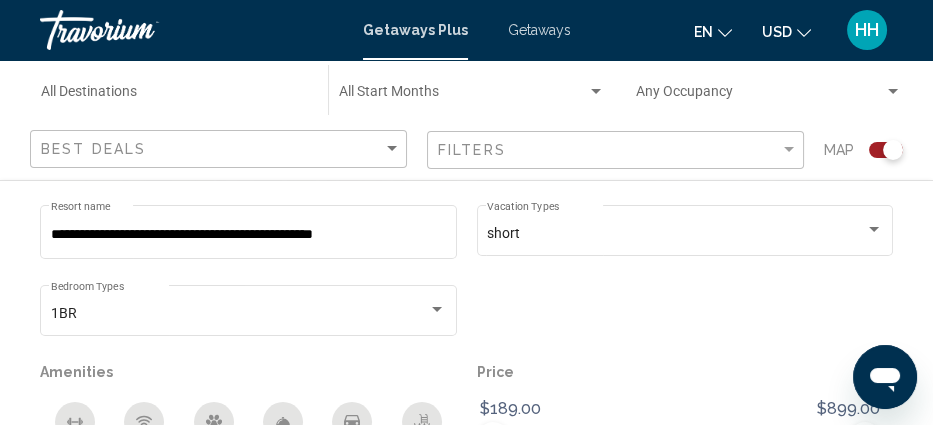 click 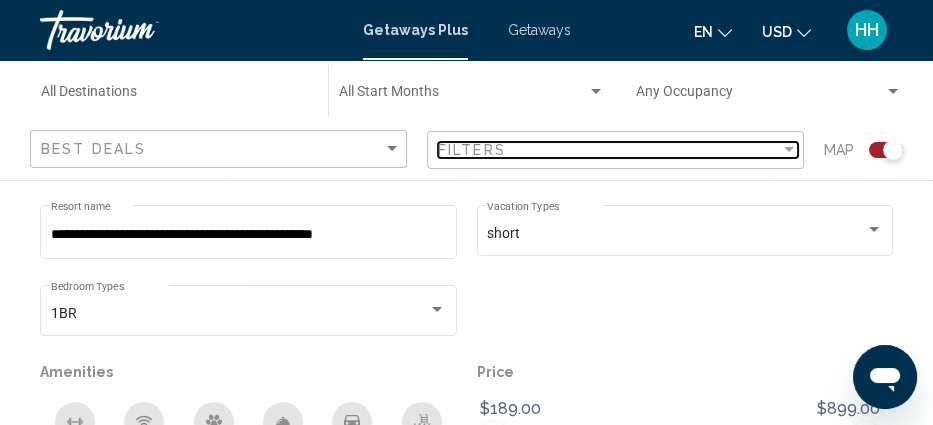 click on "Filters" at bounding box center (609, 150) 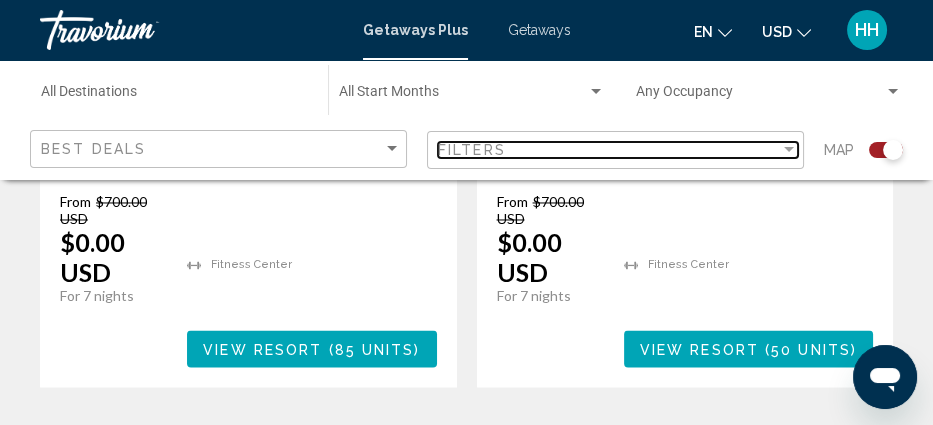 scroll, scrollTop: 3958, scrollLeft: 5, axis: both 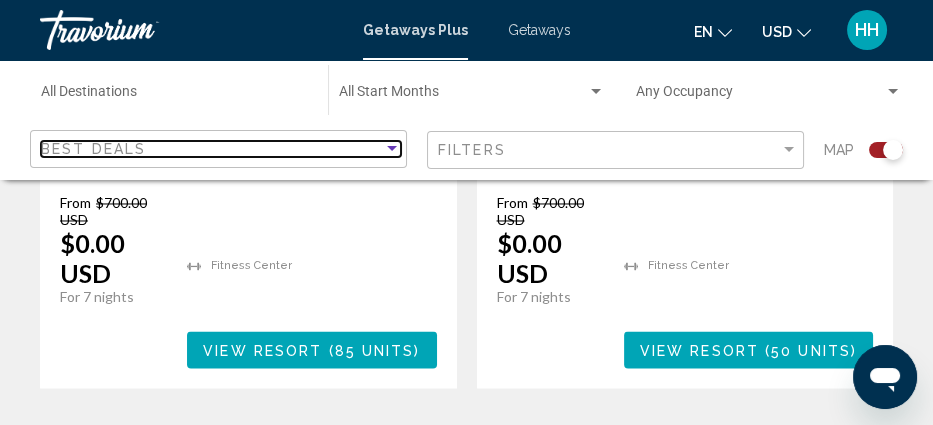 click at bounding box center (392, 148) 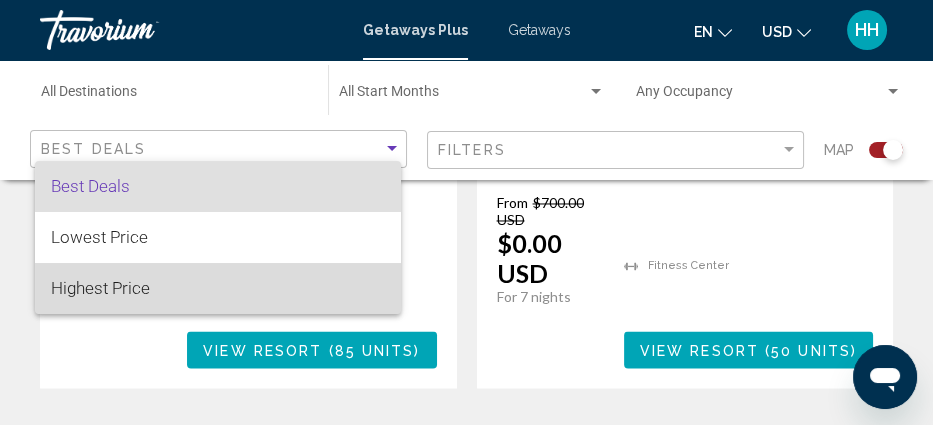 click on "Highest Price" at bounding box center [218, 288] 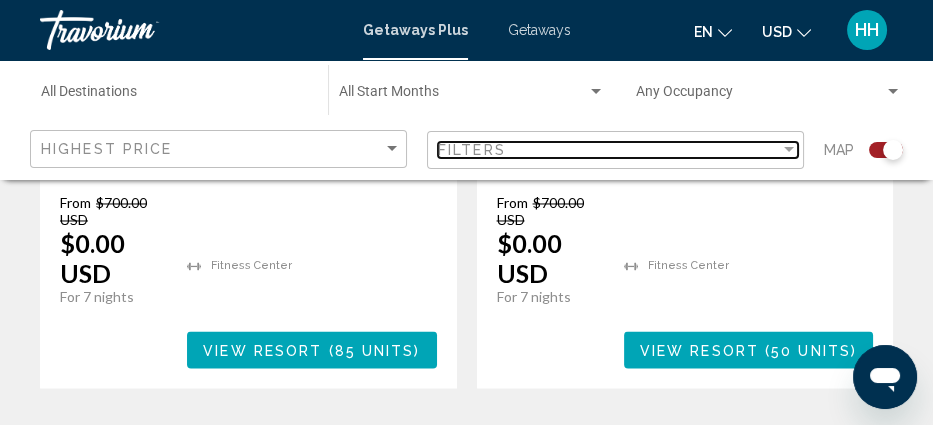 click at bounding box center (789, 150) 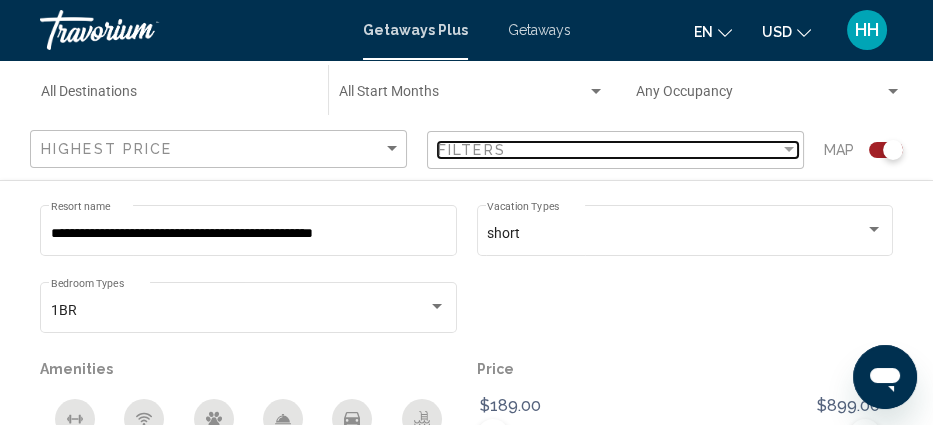 click at bounding box center [789, 150] 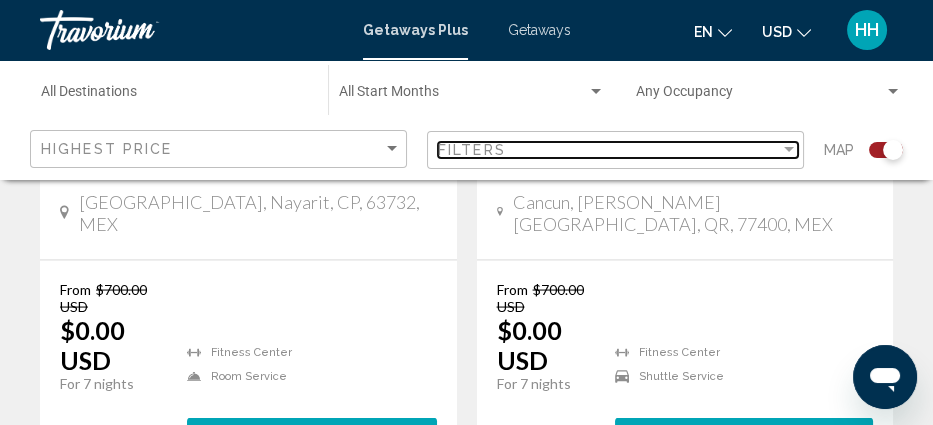 scroll, scrollTop: 4629, scrollLeft: 16, axis: both 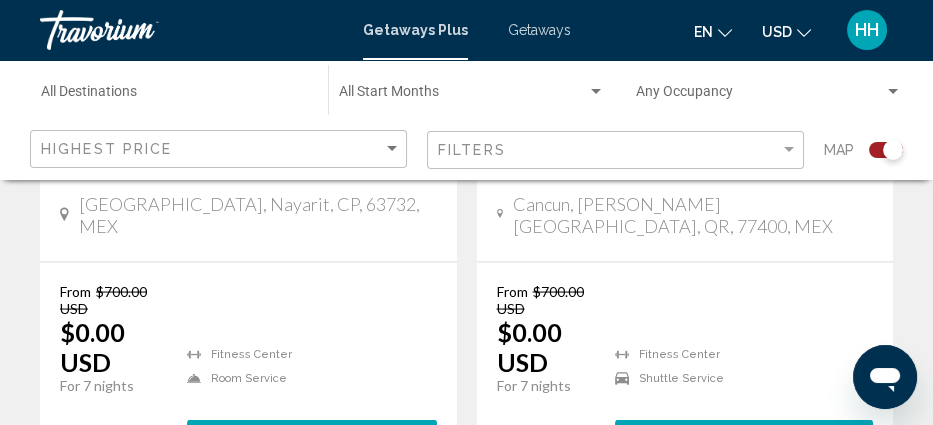 click on "The [GEOGRAPHIC_DATA]" at bounding box center (248, -618) 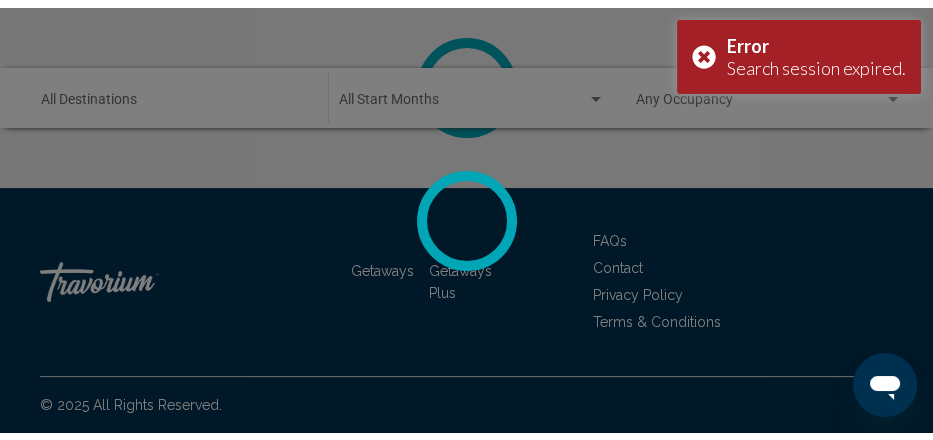 scroll, scrollTop: 0, scrollLeft: 0, axis: both 